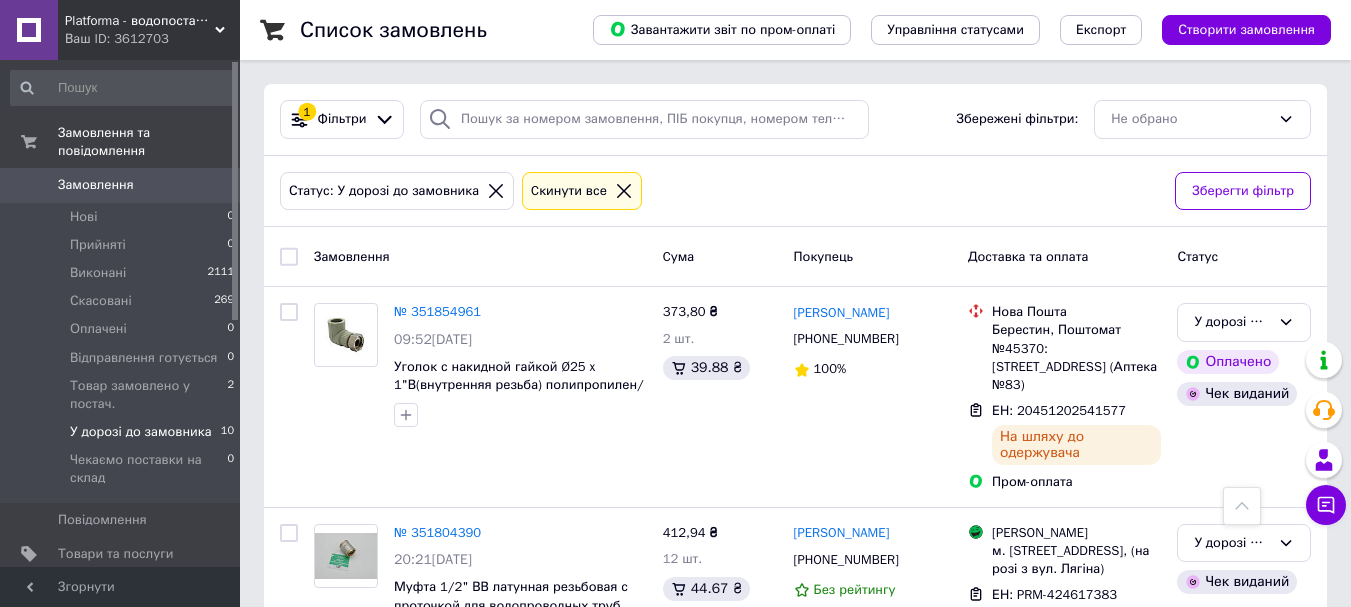 scroll, scrollTop: 1570, scrollLeft: 0, axis: vertical 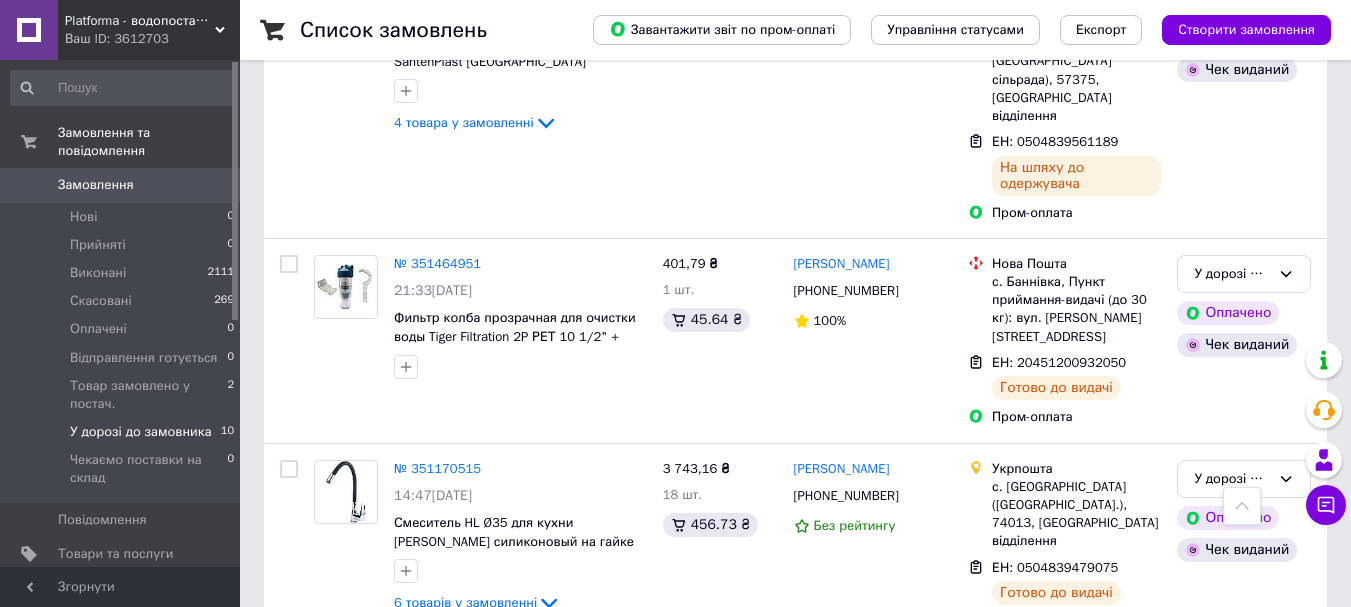 click on "Замовлення" at bounding box center [96, 185] 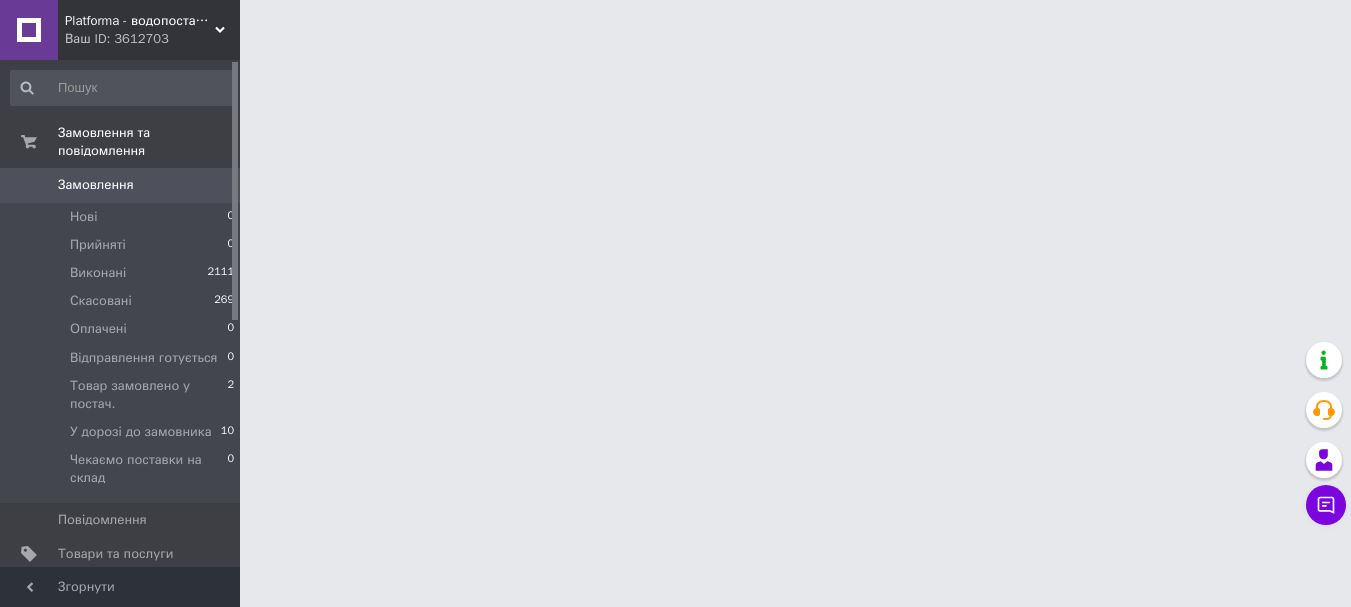 scroll, scrollTop: 0, scrollLeft: 0, axis: both 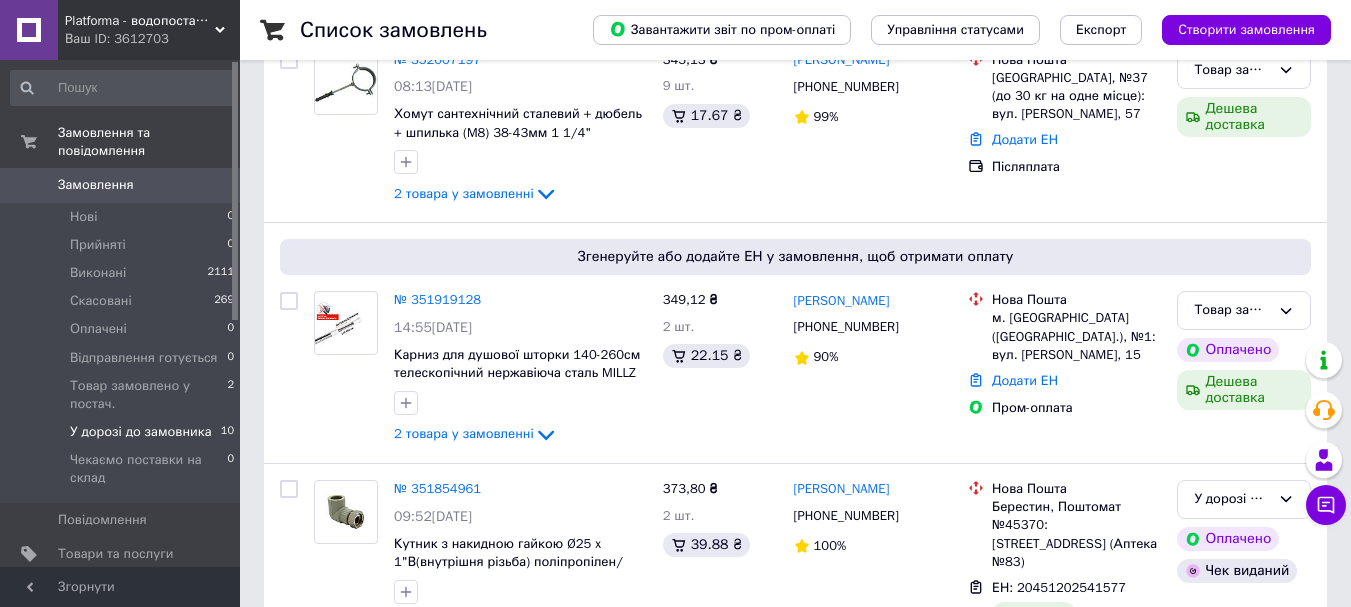 click on "У дорозі до замовника" at bounding box center [141, 432] 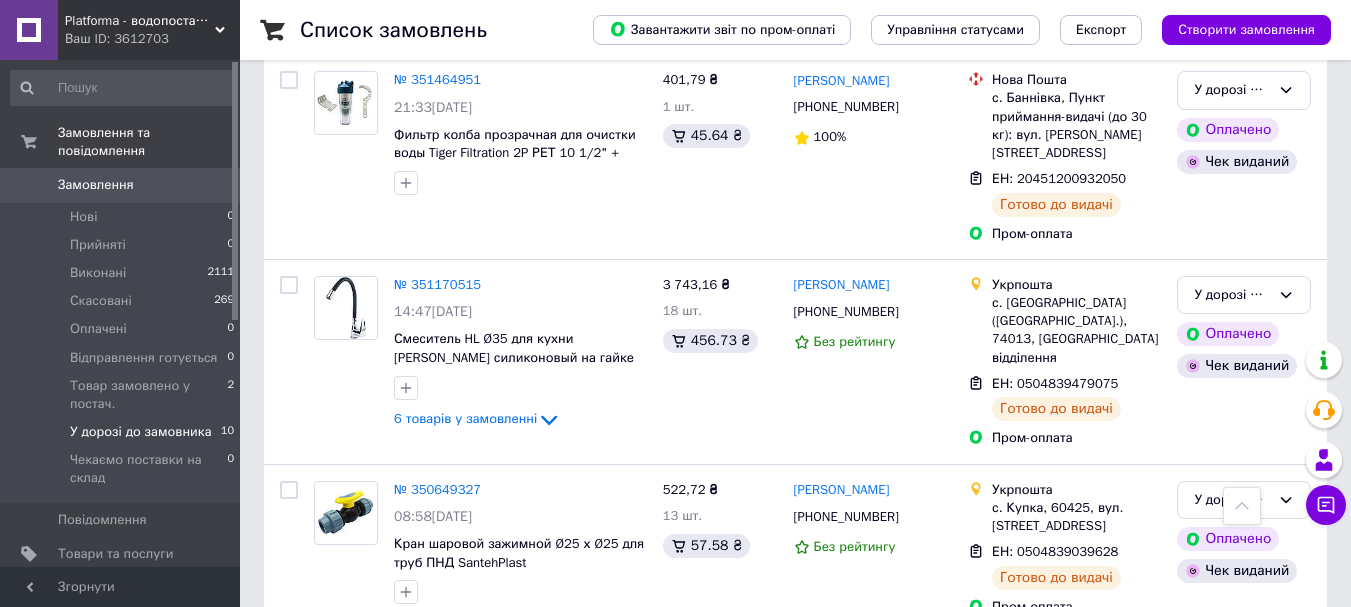 scroll, scrollTop: 1582, scrollLeft: 0, axis: vertical 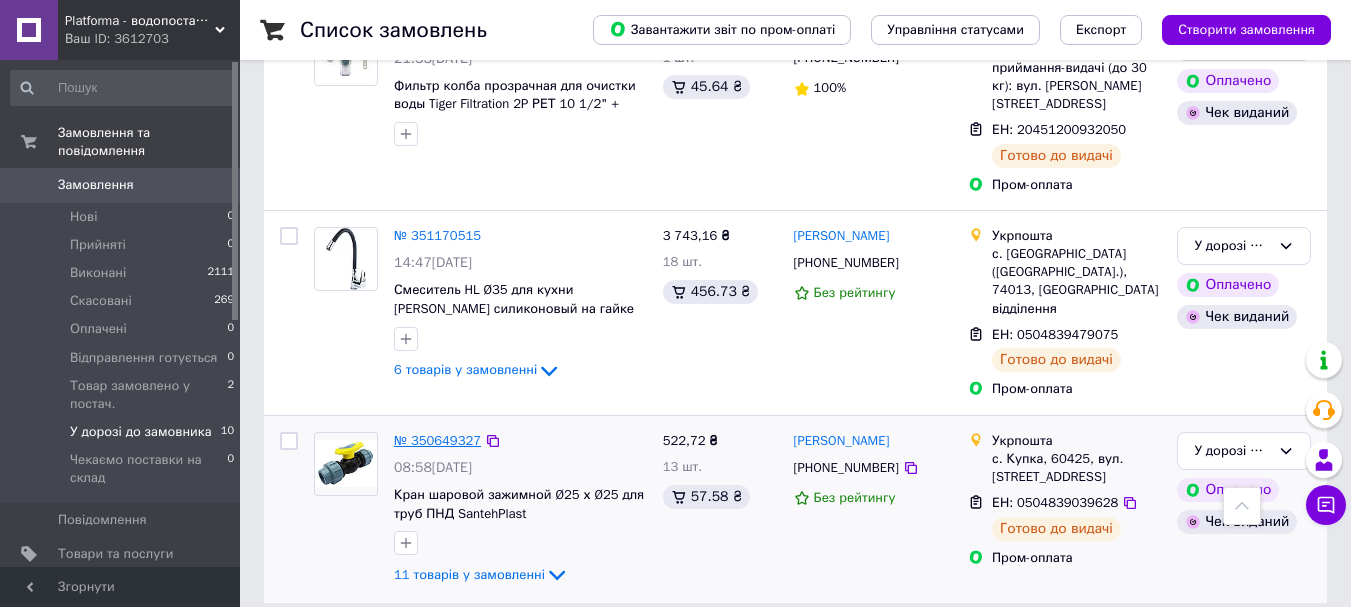 click on "№ 350649327" at bounding box center (437, 440) 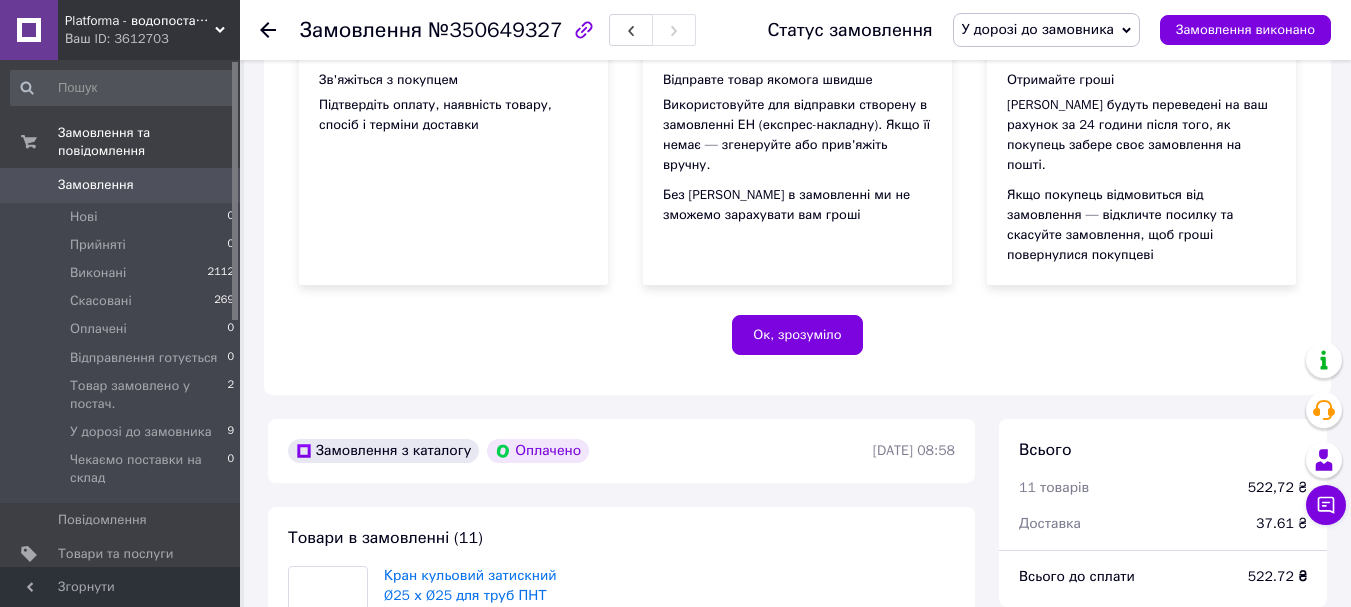 scroll, scrollTop: 1582, scrollLeft: 0, axis: vertical 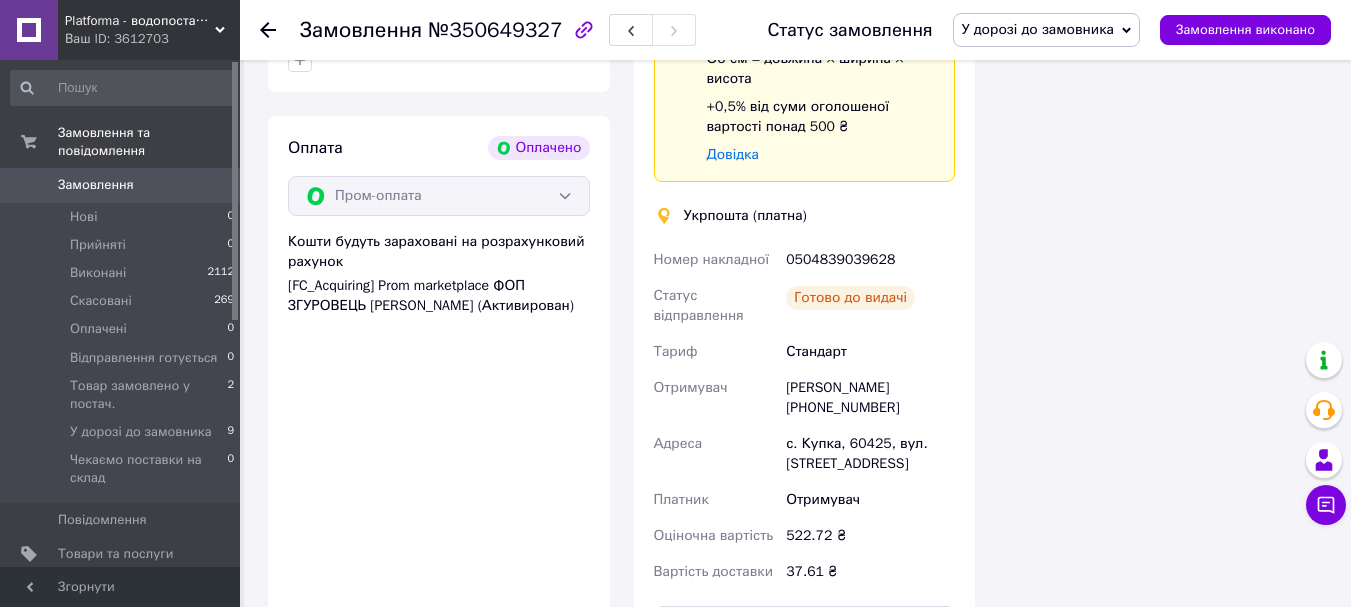 click on "У дорозі до замовника" at bounding box center (1038, 29) 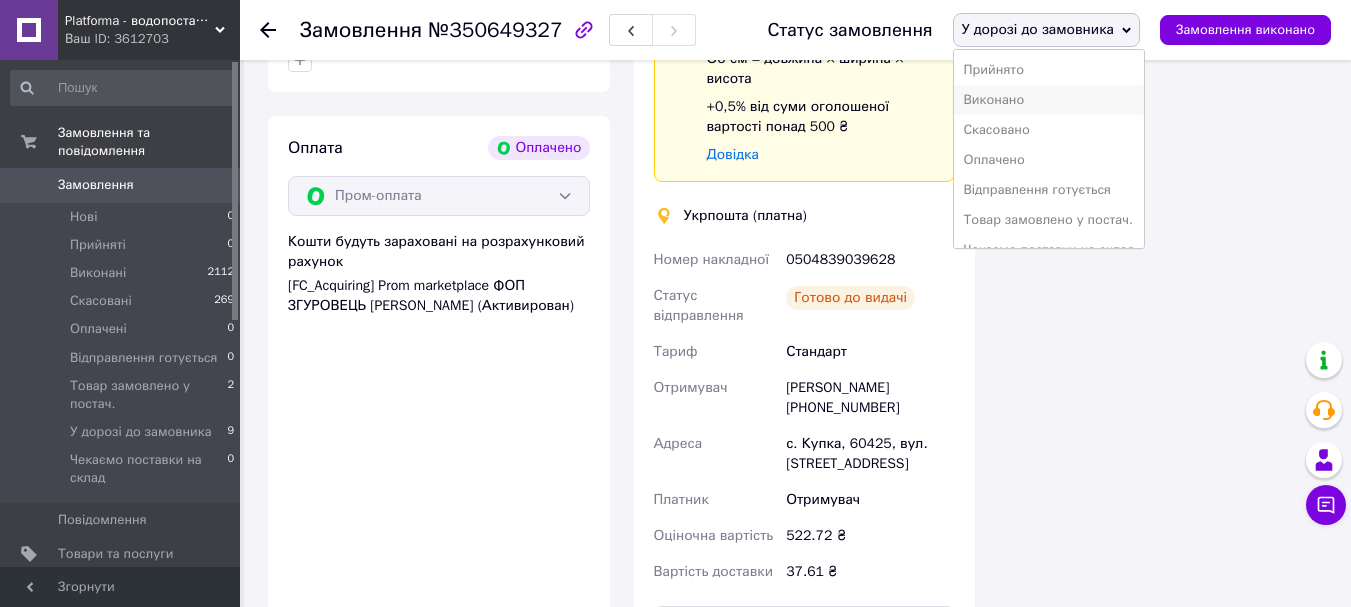 click on "Виконано" at bounding box center (1049, 100) 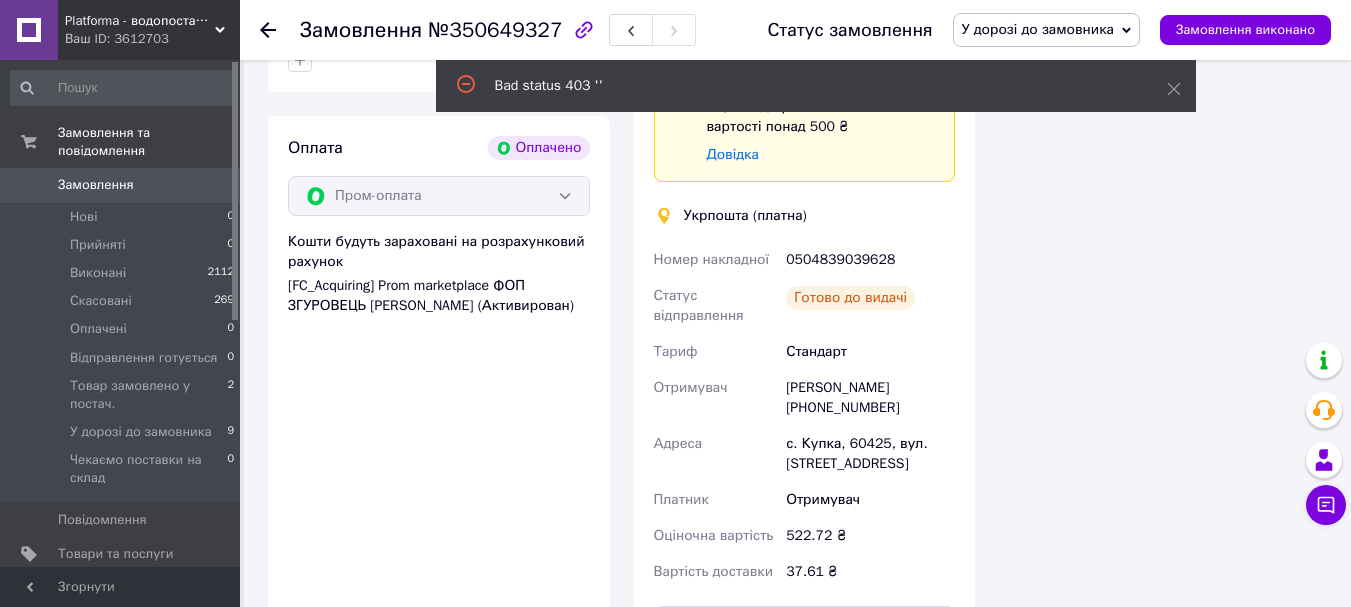 click on "Всього 11 товарів 522,72 ₴ Доставка 37.61 ₴ Всього до сплати 522.72 ₴ Комісія за замовлення 57.58 ₴ Дії Написати покупцеві   Надіслати інструкцію Рахунок   Чат Viber Telegram WhatsApp Запит на відгук про компанію   Скопіювати запит на відгук У вас є 21 день, щоб відправити запит на відгук покупцеві, скопіювавши посилання.   Відкрити чек   Видати чек повернення   Завантажити PDF   Друк PDF   Повернути гроші покупцеві [PERSON_NAME] Особисті нотатки, які бачите лише ви. З їх допомогою можна фільтрувати замовлення Примітки Залишилося 300 символів Очистити Зберегти" at bounding box center (1163, -583) 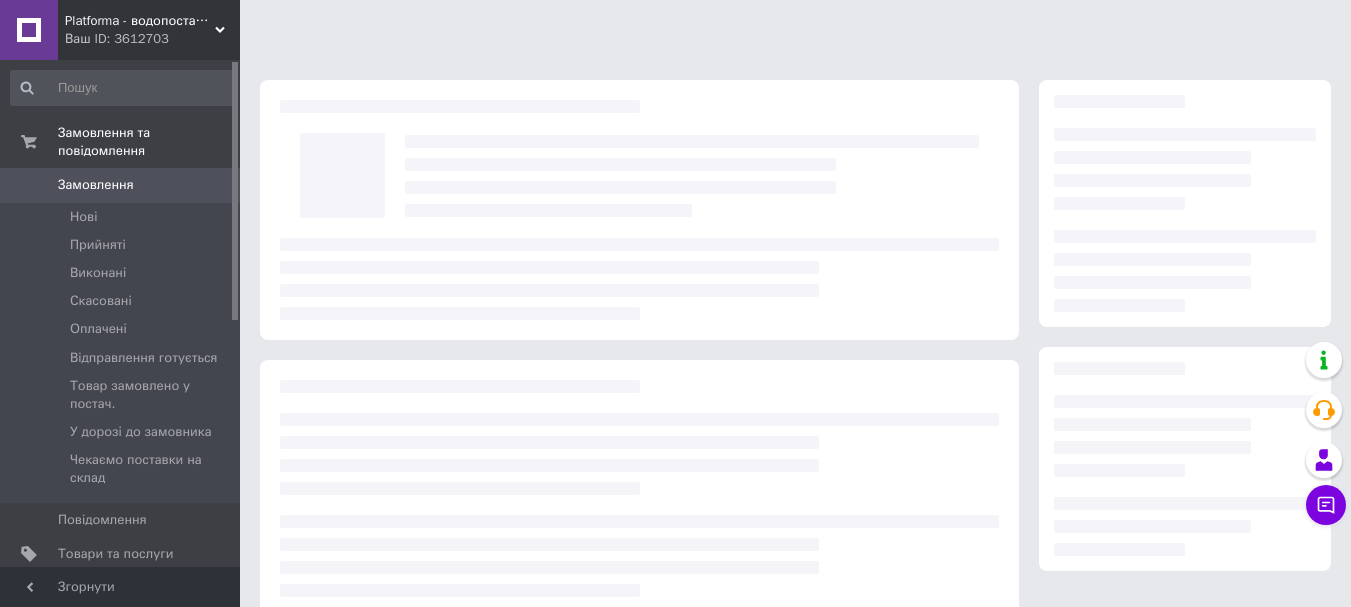 scroll, scrollTop: 307, scrollLeft: 0, axis: vertical 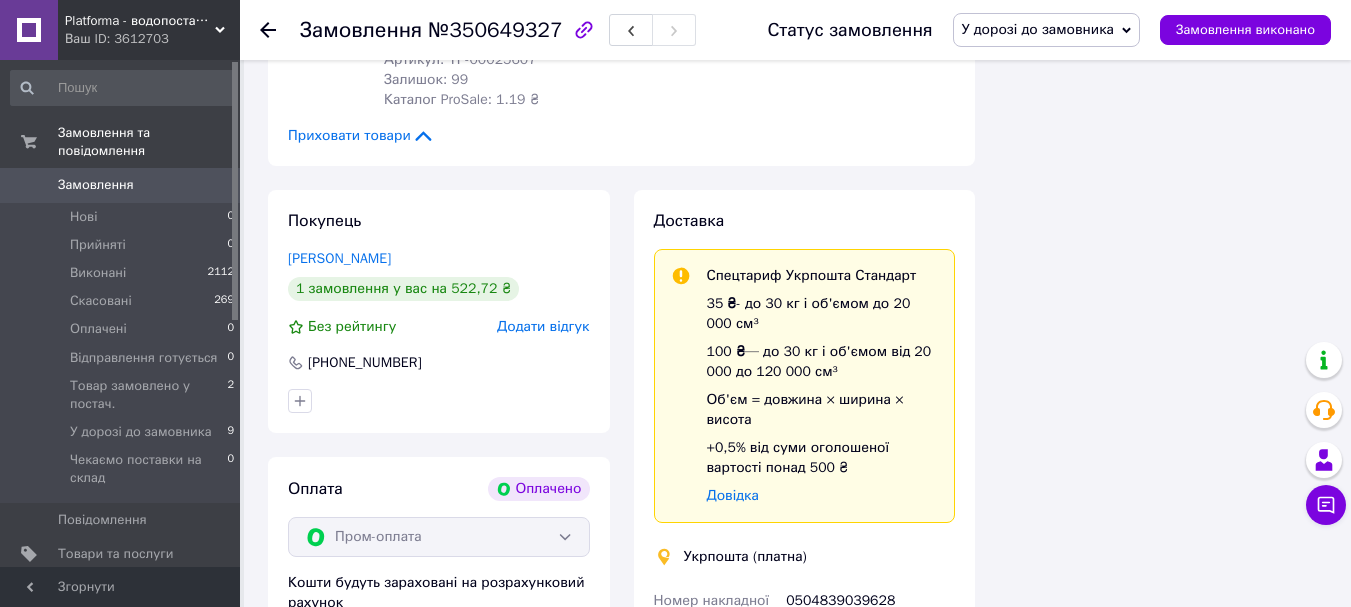 click on "У дорозі до замовника" at bounding box center (1038, 29) 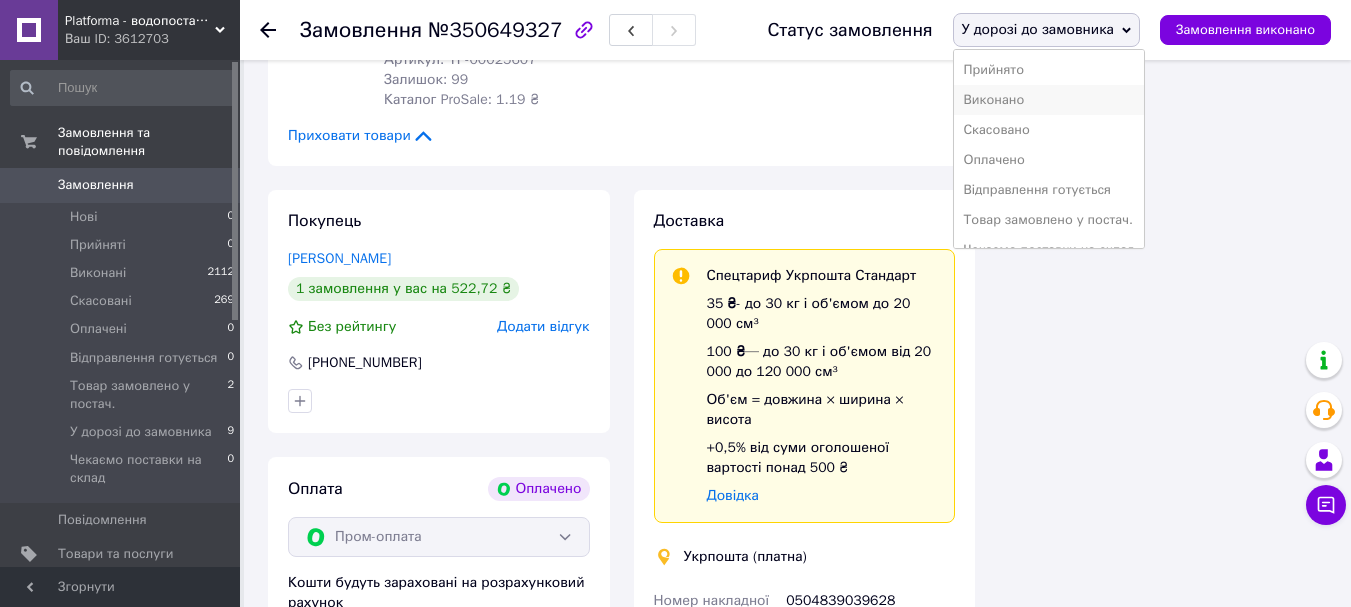 click on "Виконано" at bounding box center [1049, 100] 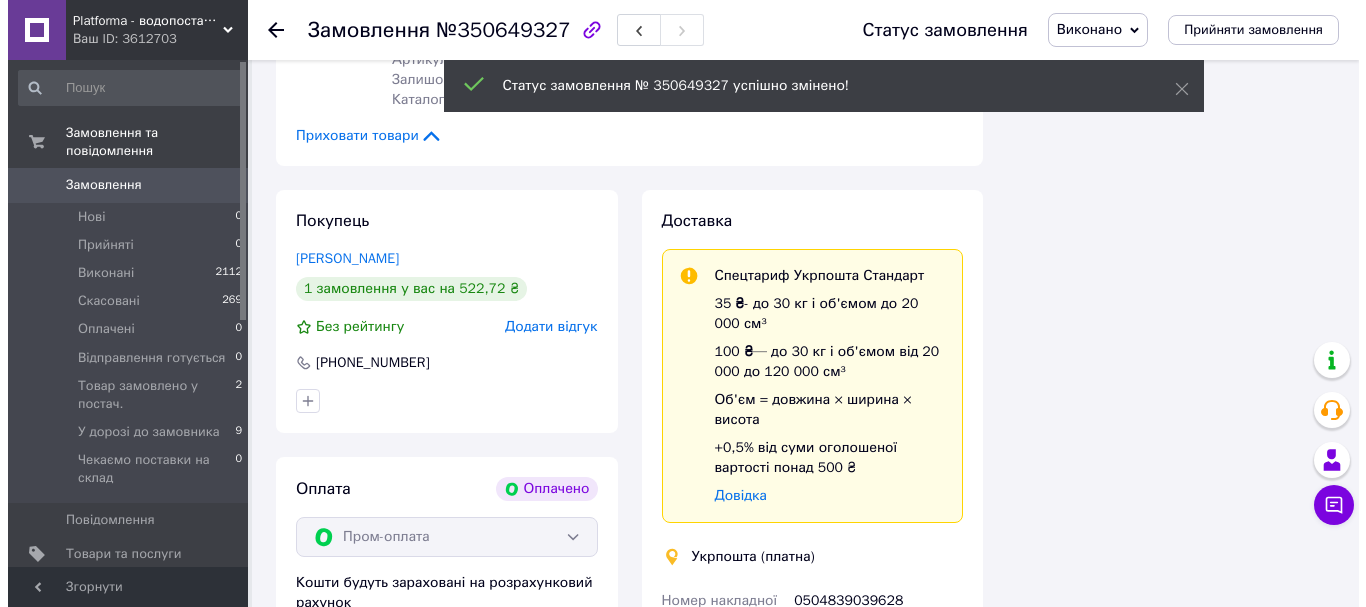 scroll, scrollTop: 56, scrollLeft: 0, axis: vertical 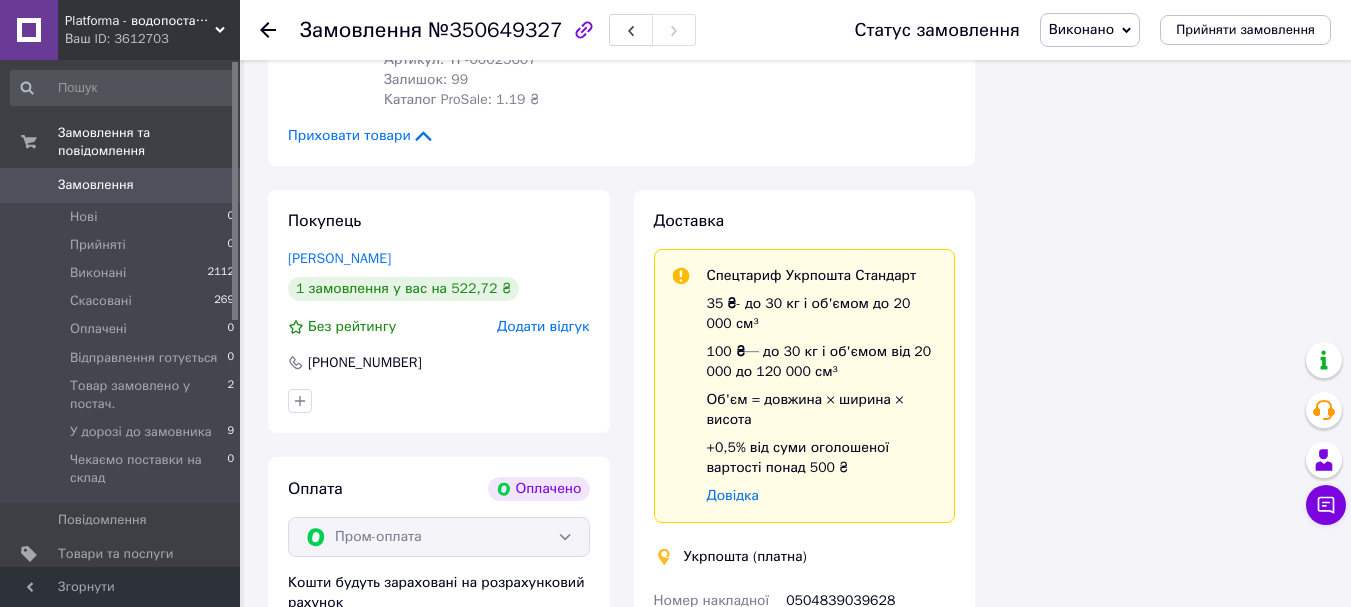click on "Додати відгук" at bounding box center [543, 326] 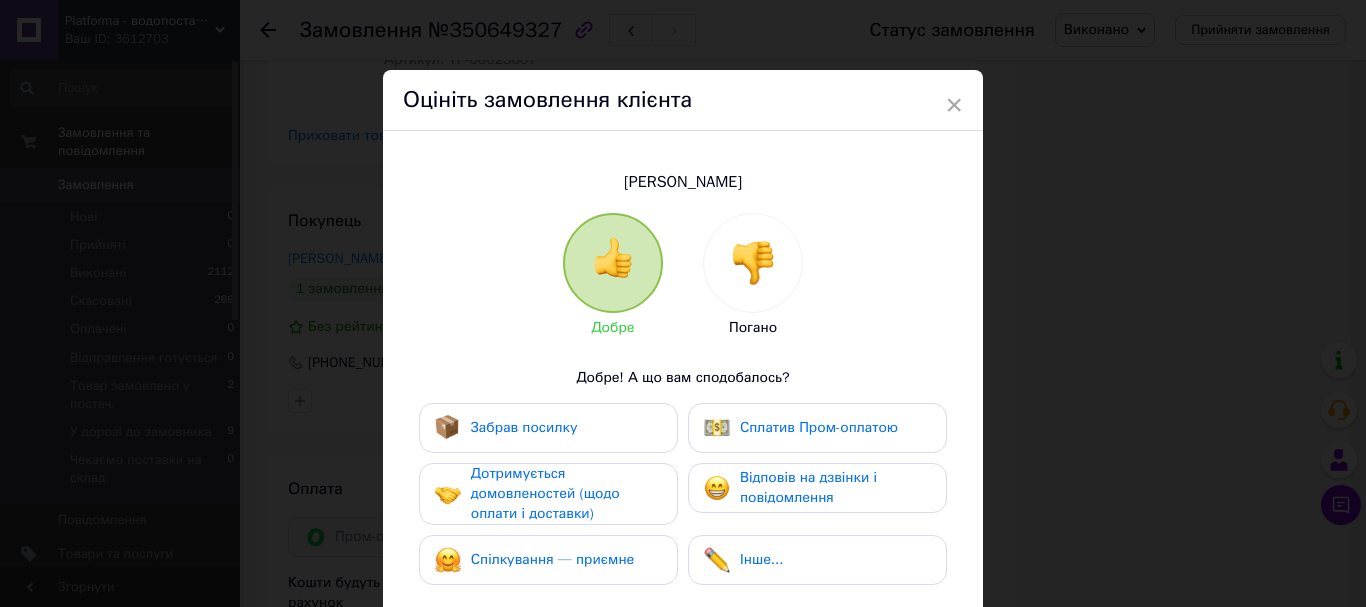 click on "Забрав посилку" at bounding box center [548, 428] 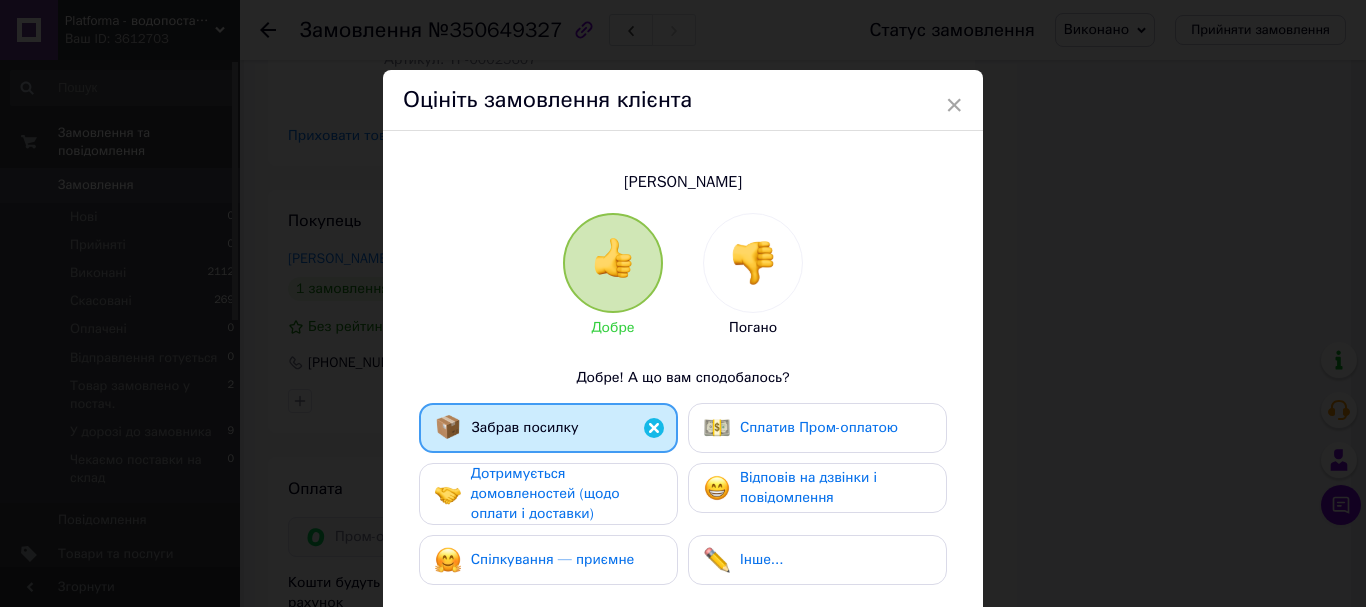 click on "Дотримується домовленостей (щодо оплати і доставки)" at bounding box center [566, 494] 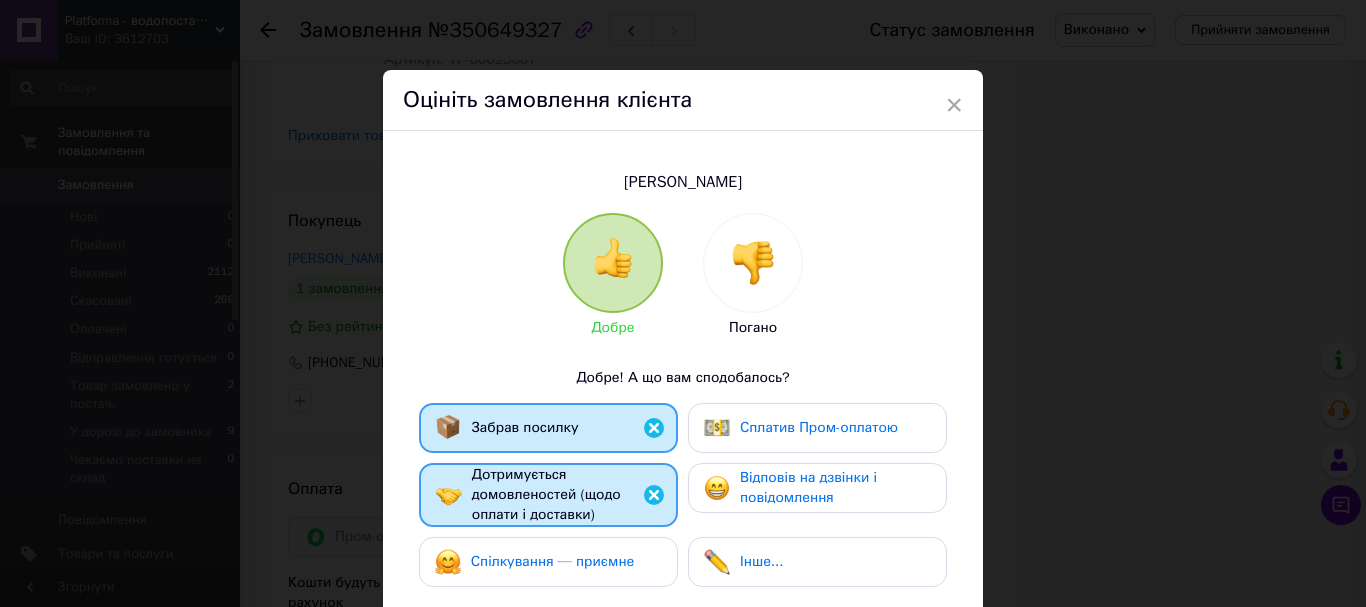 drag, startPoint x: 602, startPoint y: 577, endPoint x: 620, endPoint y: 568, distance: 20.12461 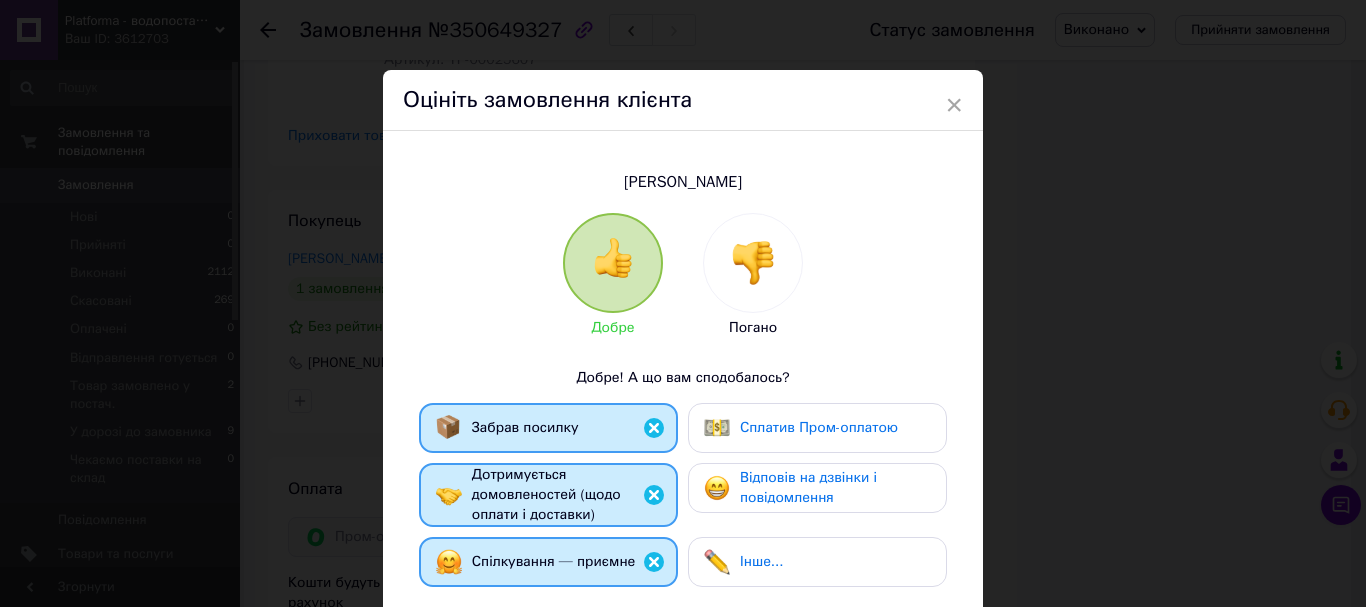 click on "Сплатив Пром-оплатою" at bounding box center [819, 427] 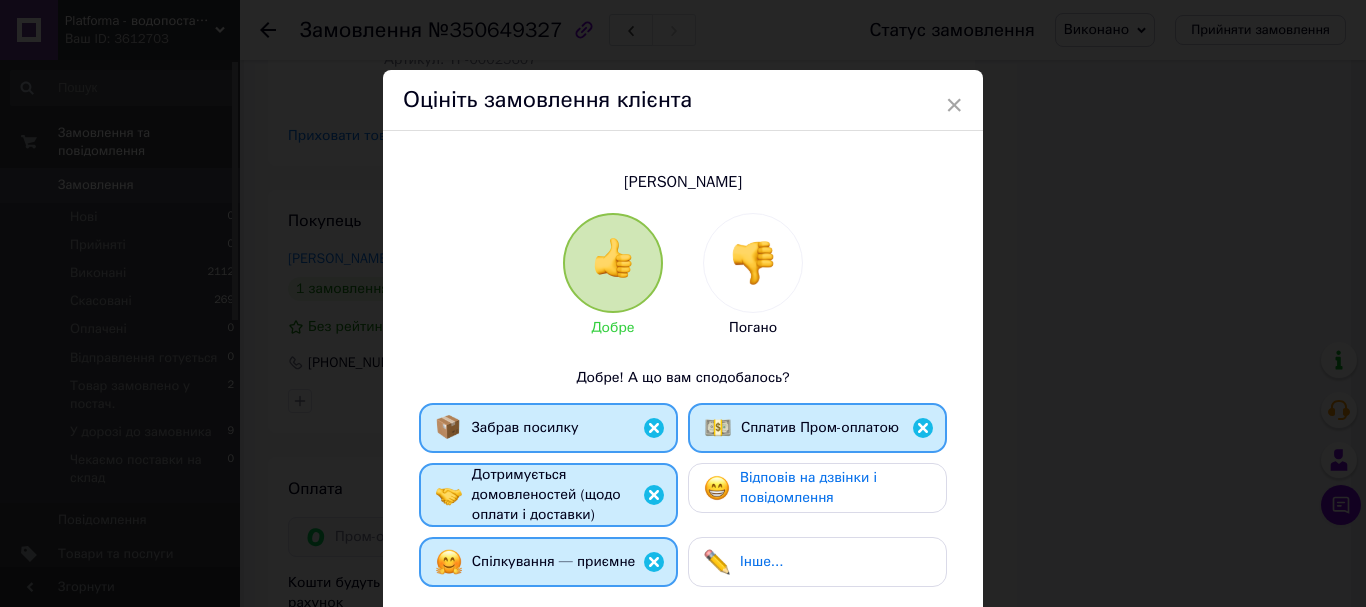 drag, startPoint x: 871, startPoint y: 474, endPoint x: 902, endPoint y: 489, distance: 34.43835 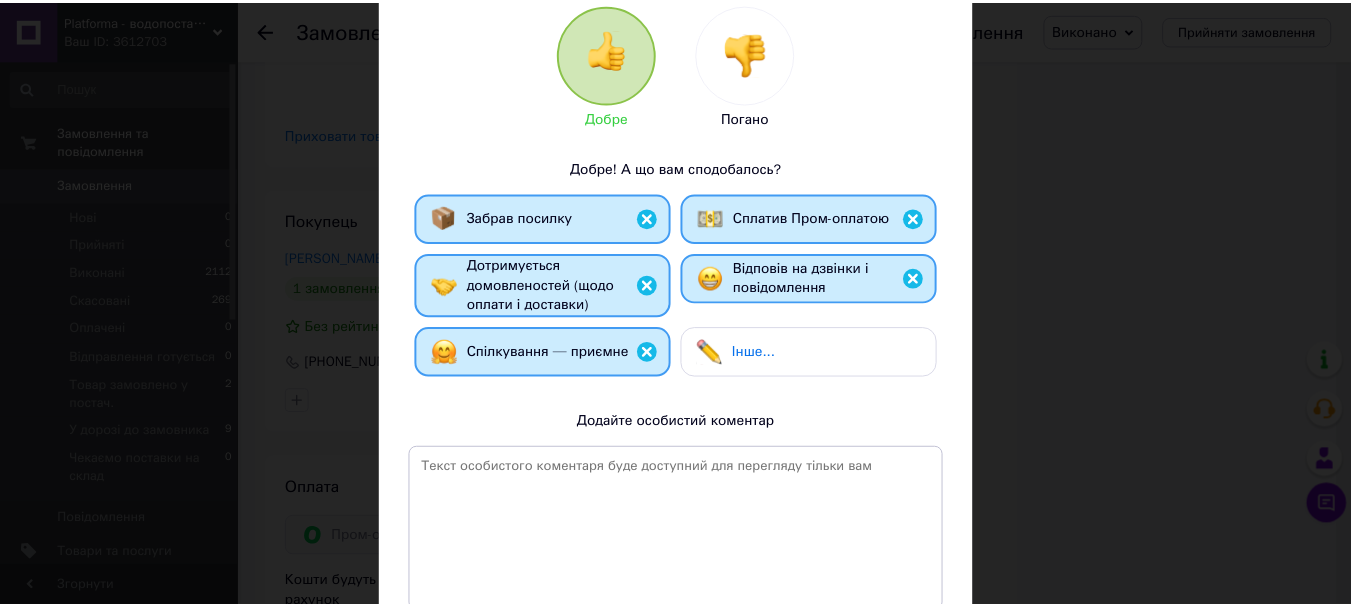 scroll, scrollTop: 378, scrollLeft: 0, axis: vertical 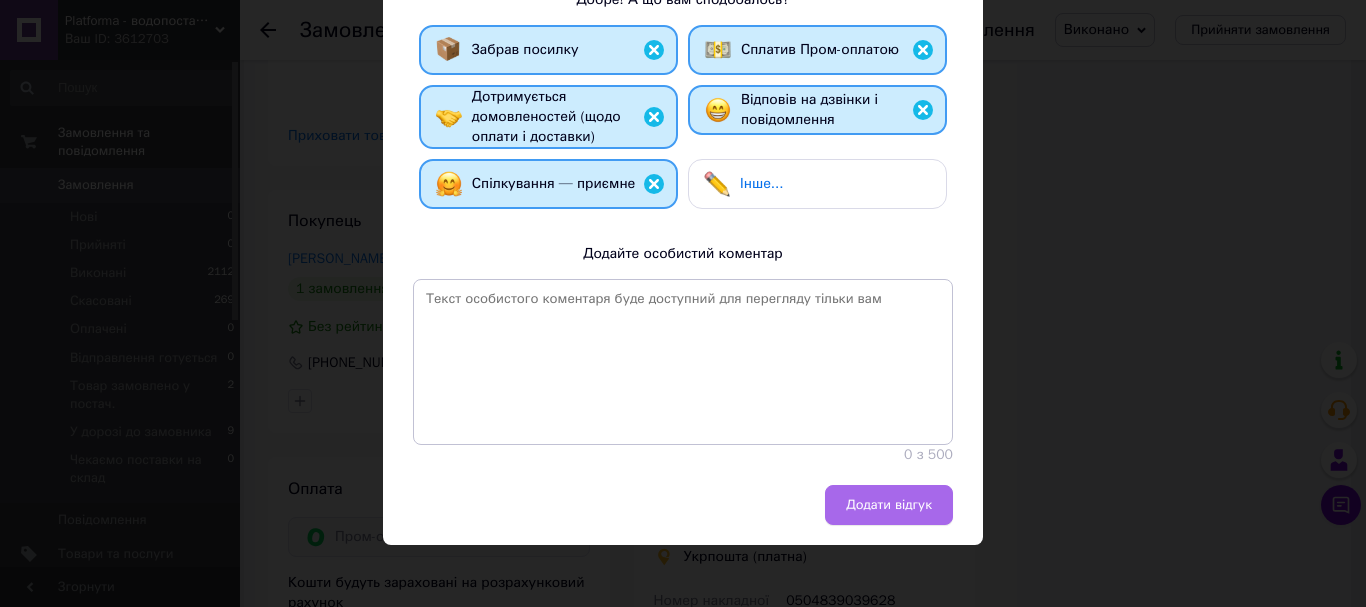 click on "Додати відгук" at bounding box center [889, 505] 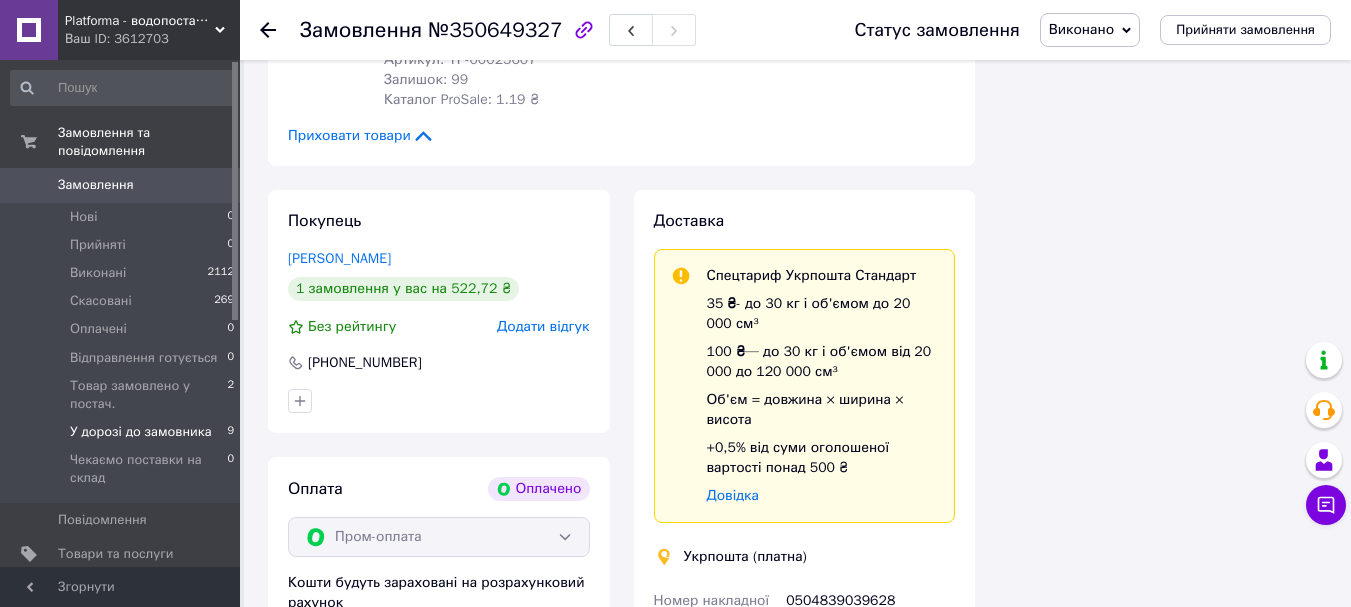 click on "У дорозі до замовника" at bounding box center [141, 432] 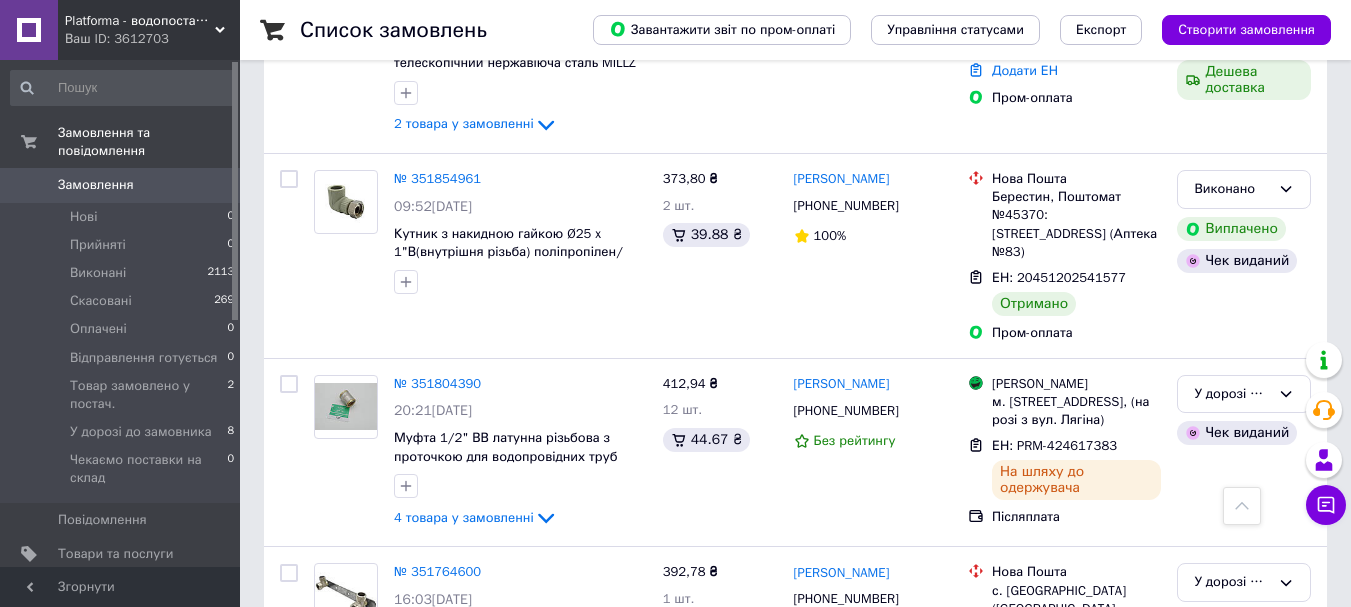 scroll, scrollTop: 467, scrollLeft: 0, axis: vertical 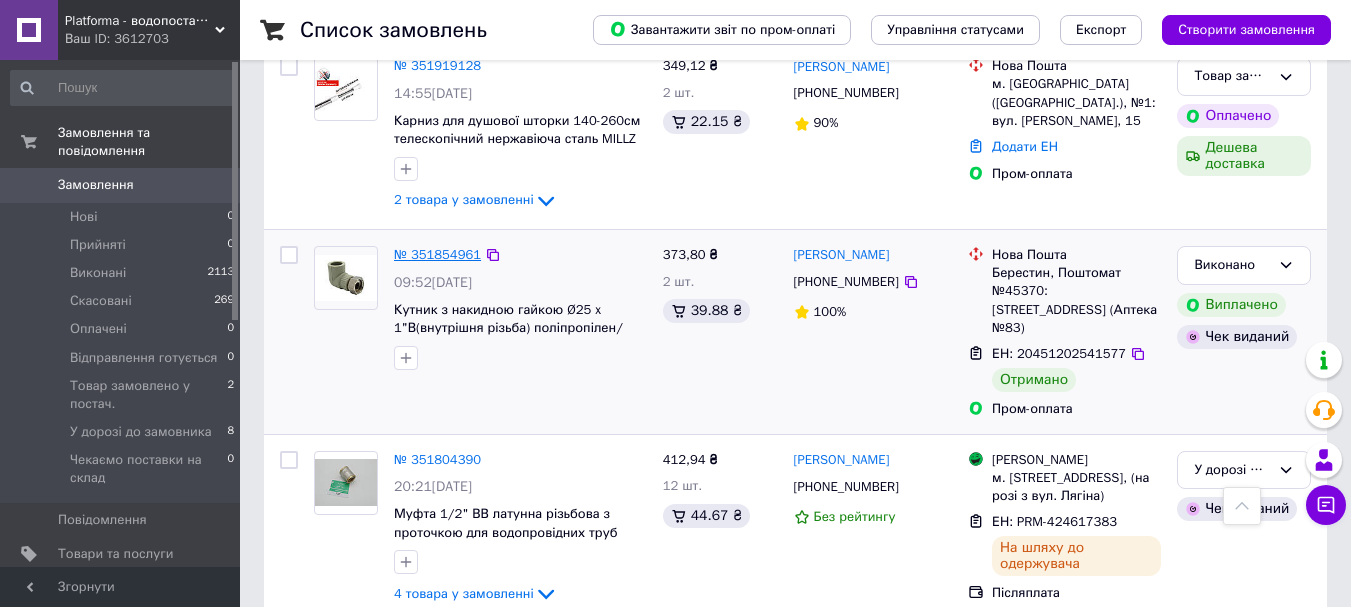 click on "№ 351854961" at bounding box center [437, 254] 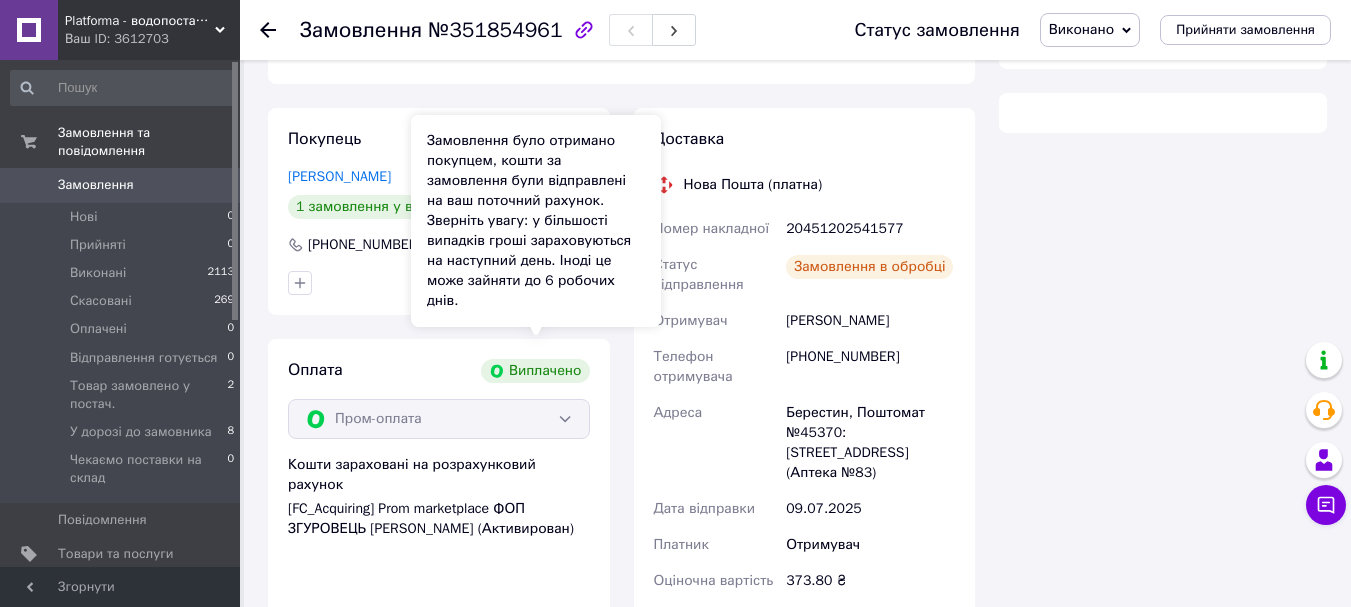 scroll, scrollTop: 467, scrollLeft: 0, axis: vertical 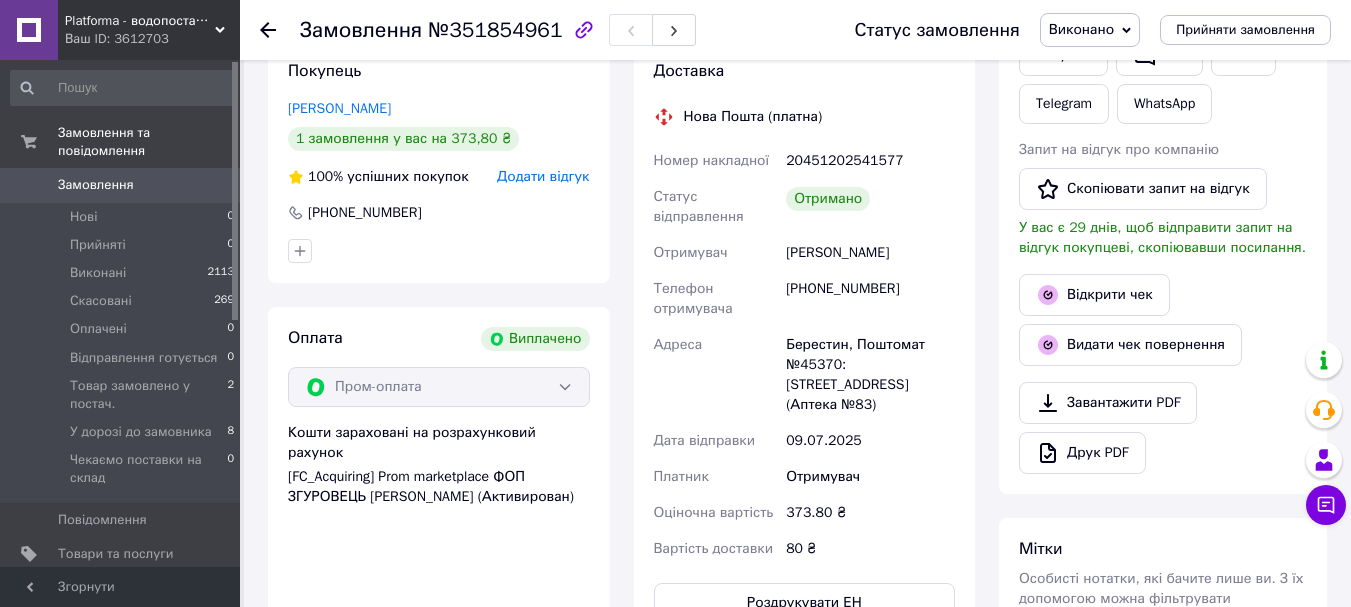 click on "Додати відгук" at bounding box center [543, 176] 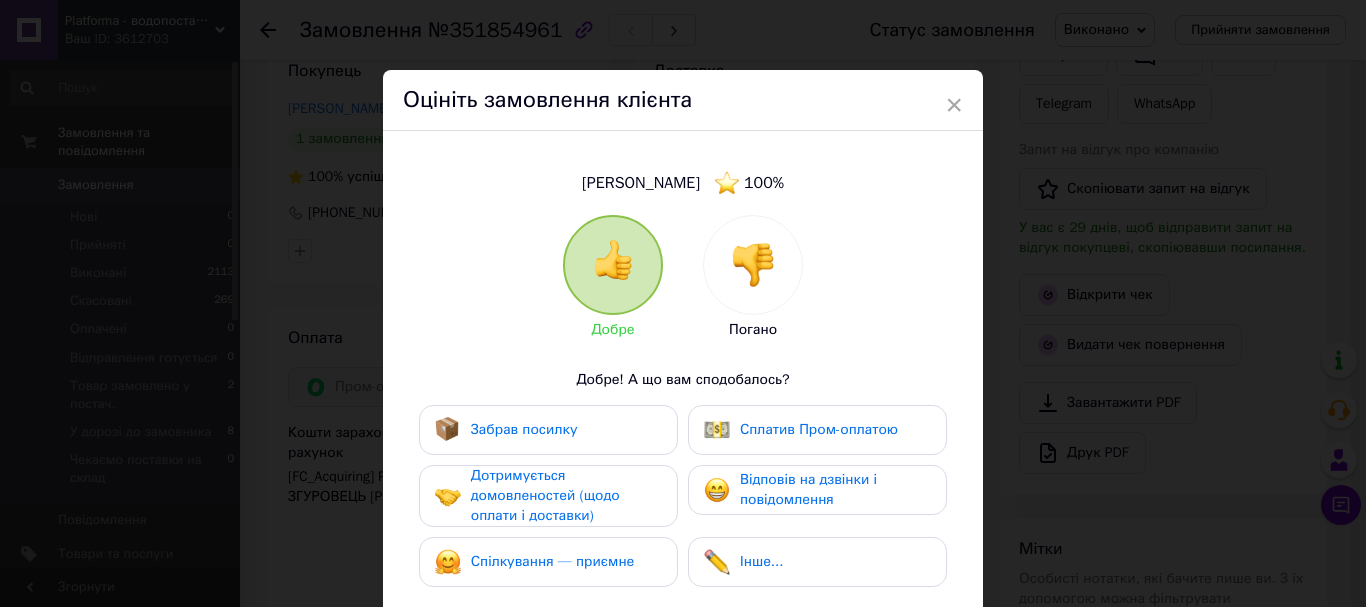 drag, startPoint x: 607, startPoint y: 438, endPoint x: 611, endPoint y: 466, distance: 28.284271 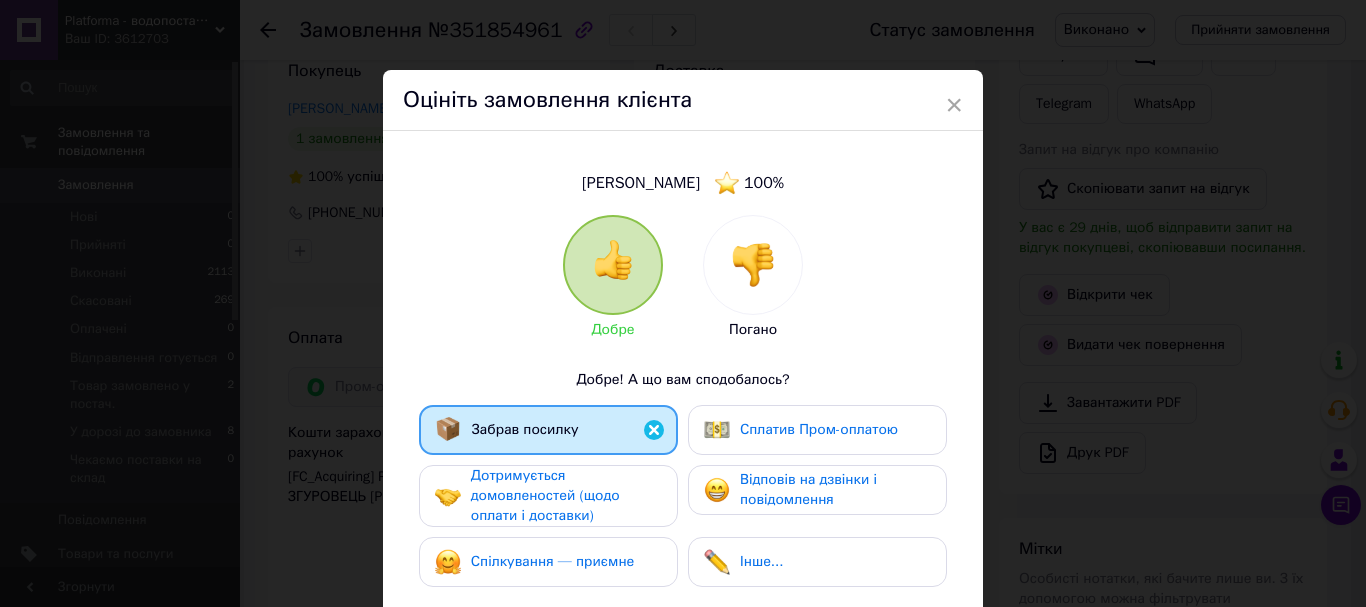 click on "Дотримується домовленостей (щодо оплати і доставки)" at bounding box center (566, 496) 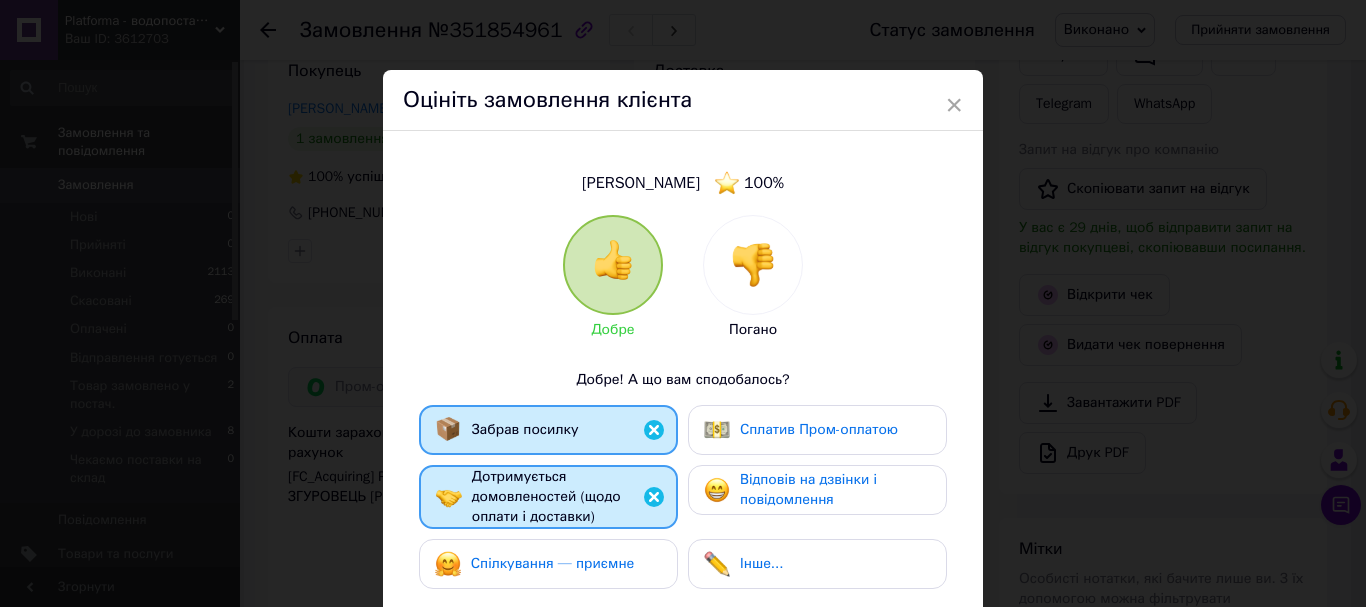 drag, startPoint x: 638, startPoint y: 568, endPoint x: 690, endPoint y: 555, distance: 53.600372 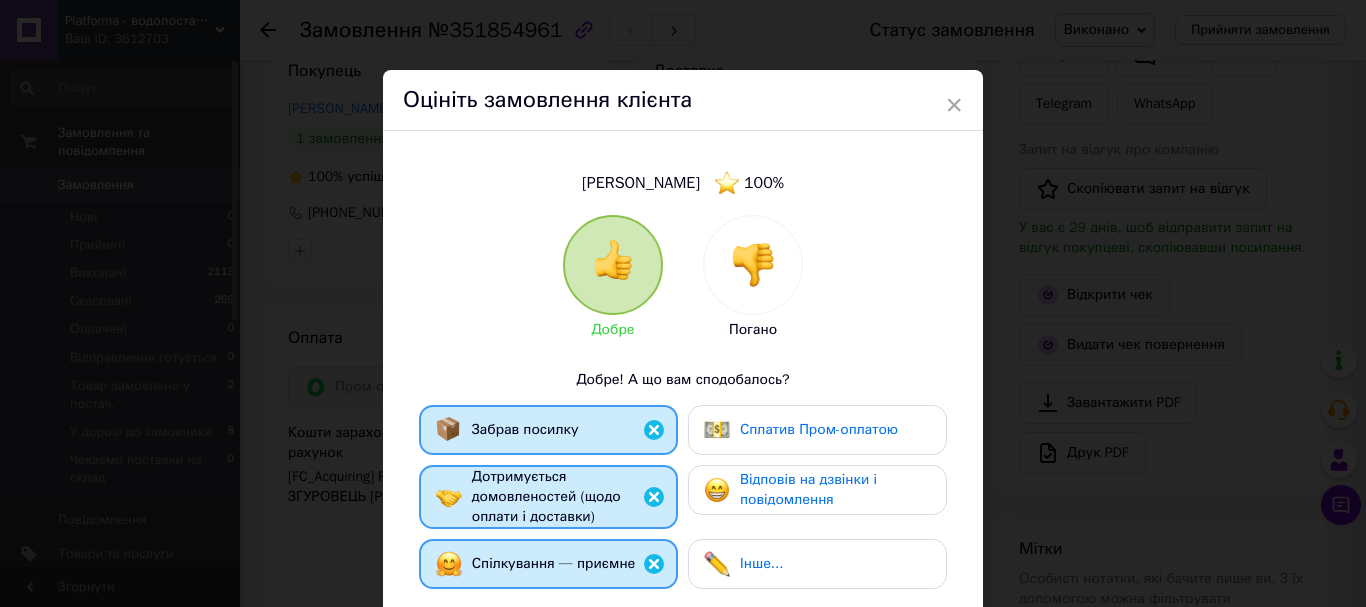 drag, startPoint x: 858, startPoint y: 427, endPoint x: 872, endPoint y: 437, distance: 17.20465 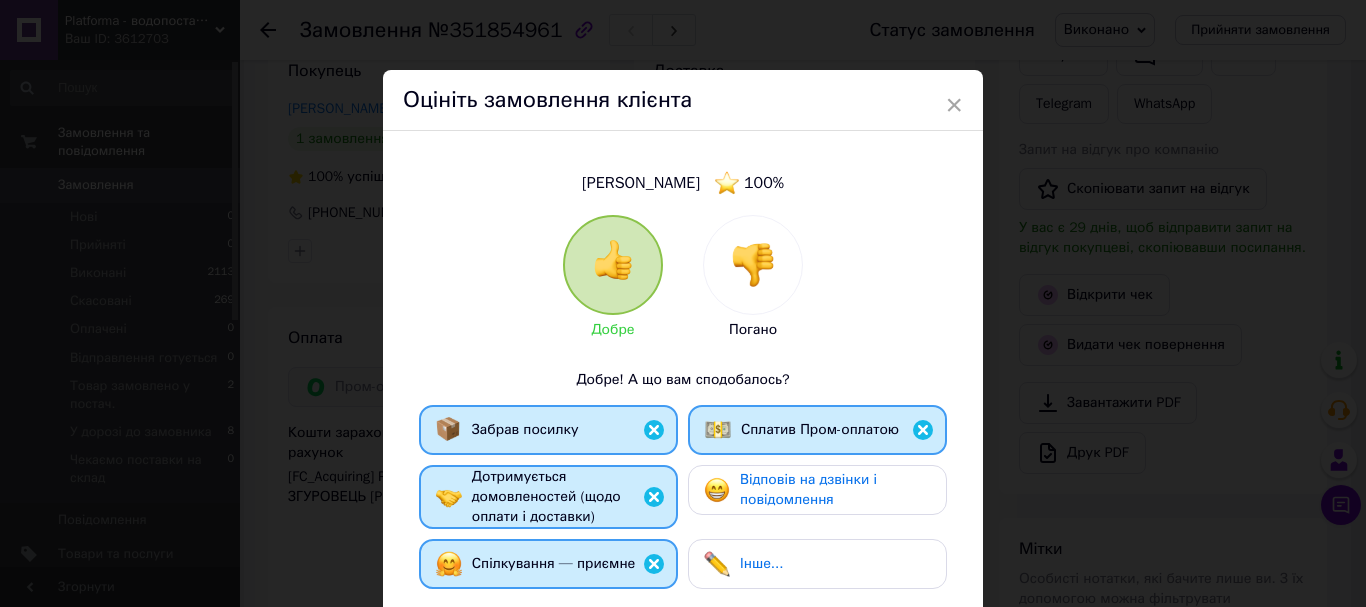 drag, startPoint x: 859, startPoint y: 473, endPoint x: 937, endPoint y: 489, distance: 79.624115 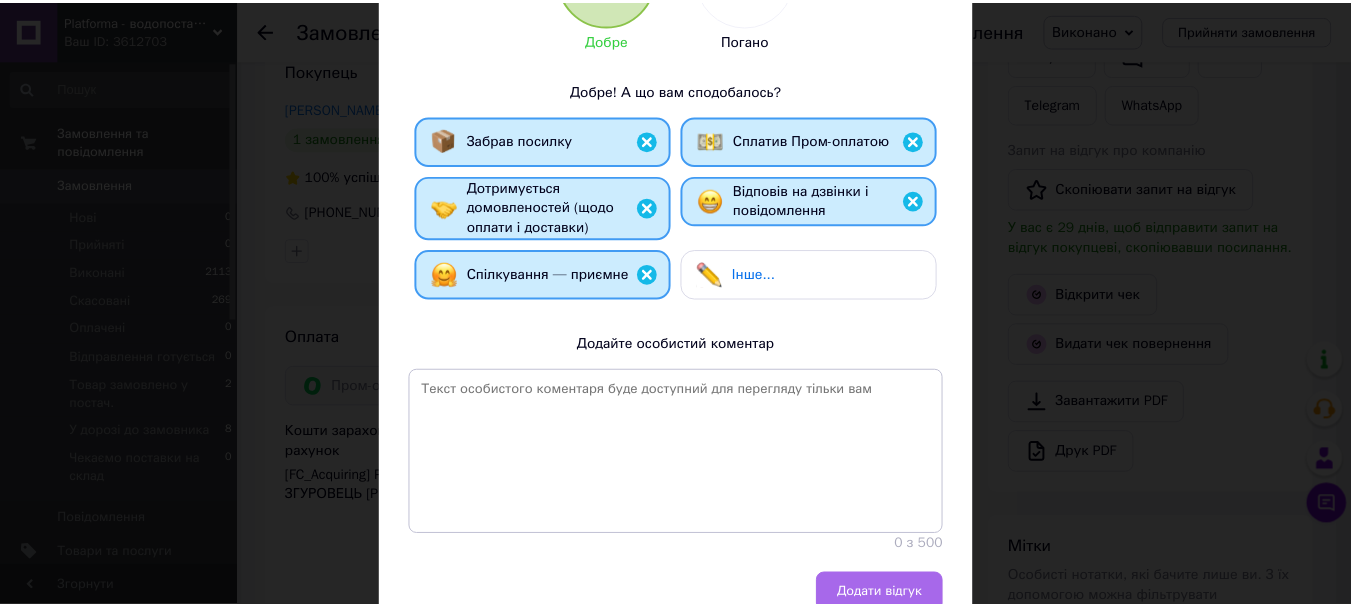 scroll, scrollTop: 379, scrollLeft: 0, axis: vertical 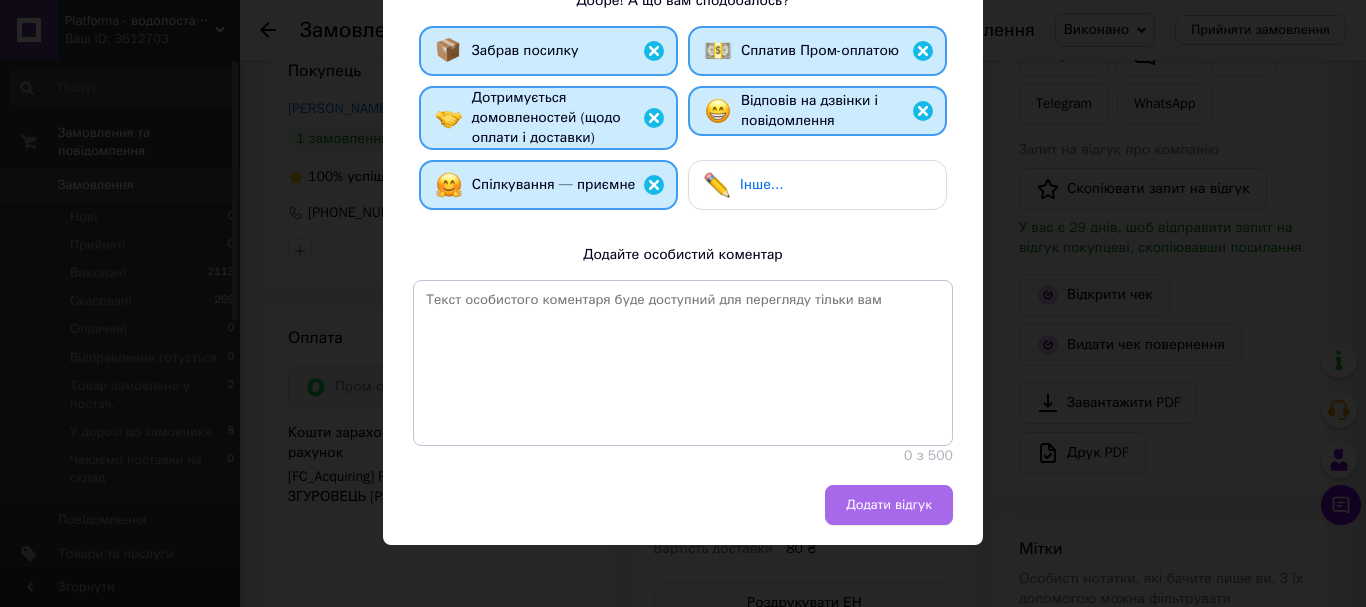 click on "Додати відгук" at bounding box center (889, 505) 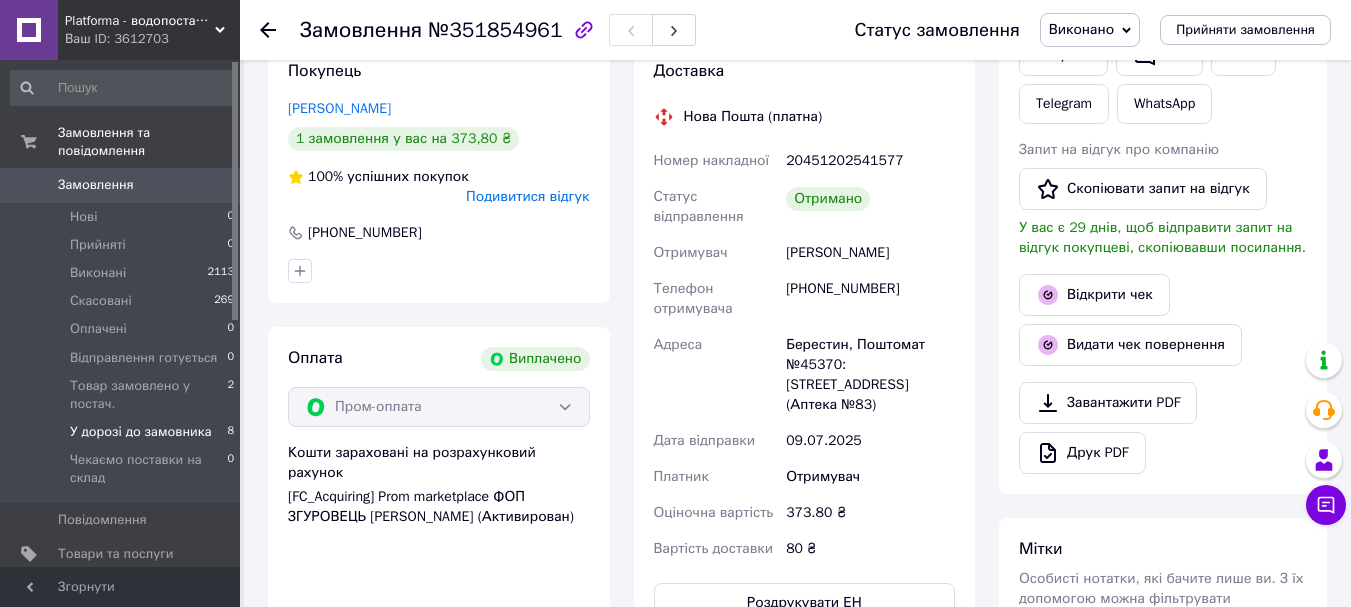click on "У дорозі до замовника" at bounding box center (141, 432) 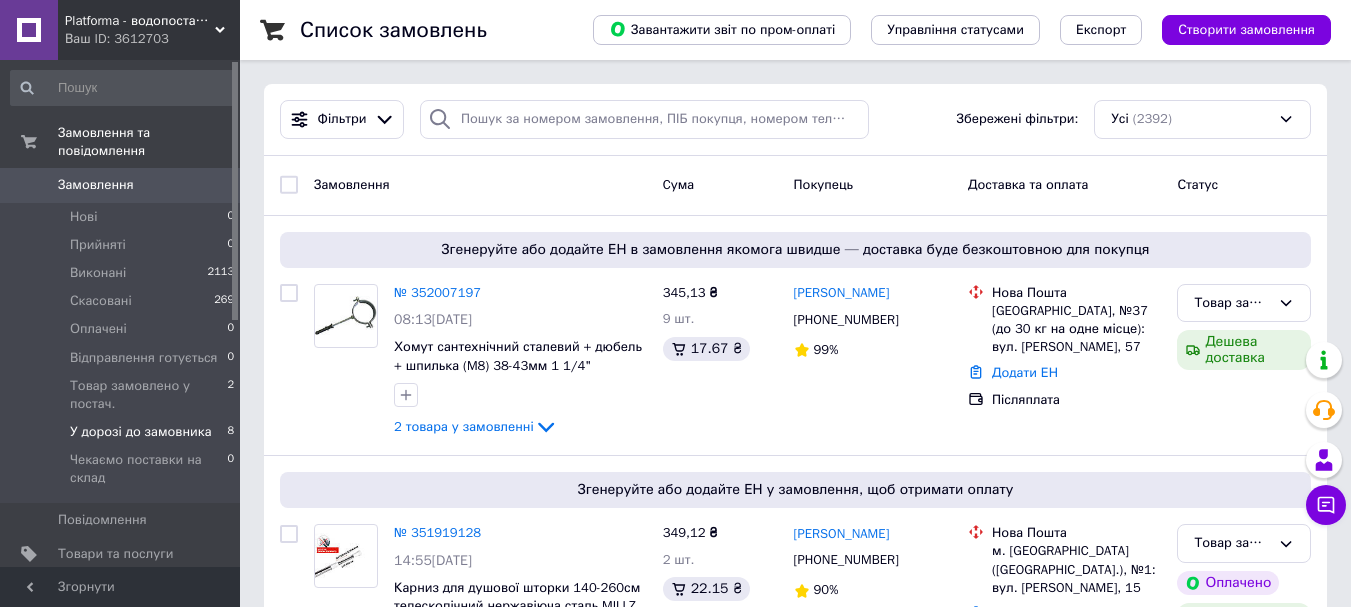 click on "У дорозі до замовника" at bounding box center [141, 432] 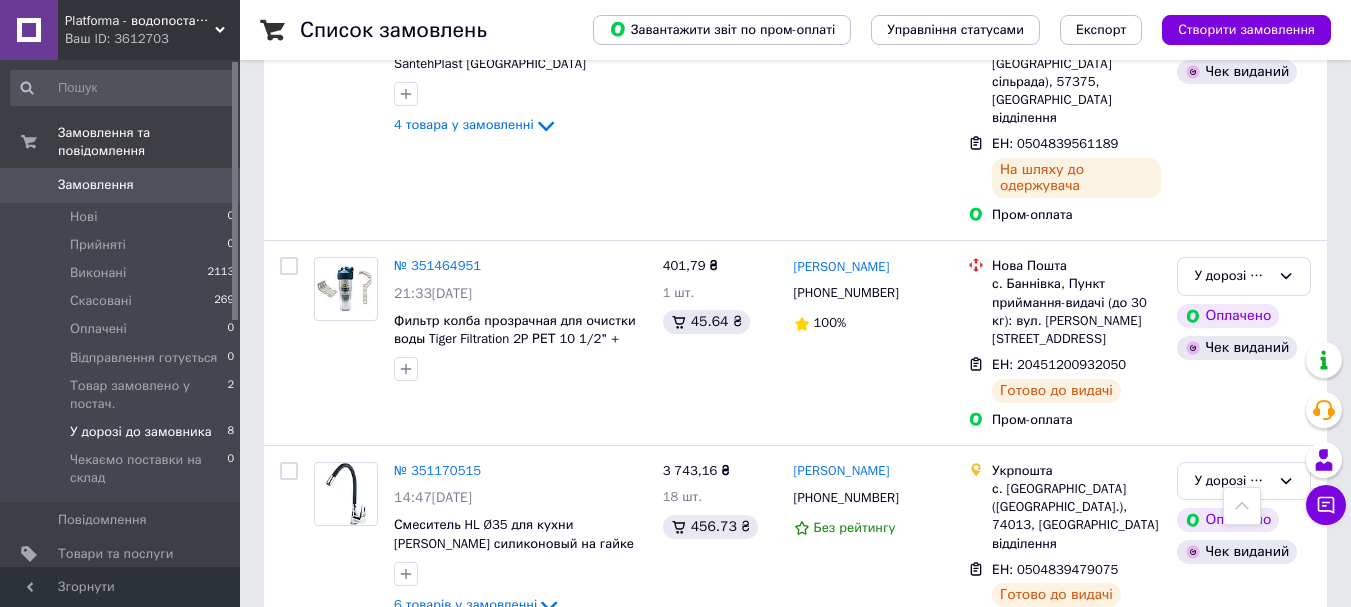 scroll, scrollTop: 1393, scrollLeft: 0, axis: vertical 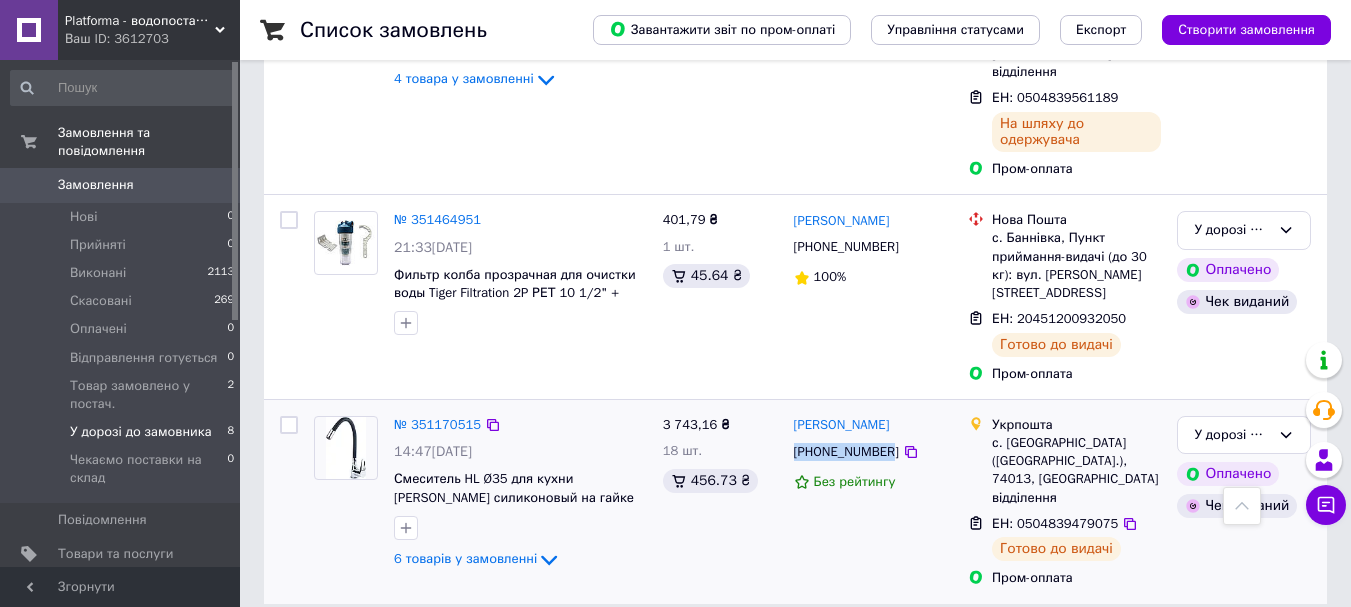 drag, startPoint x: 787, startPoint y: 447, endPoint x: 887, endPoint y: 448, distance: 100.005 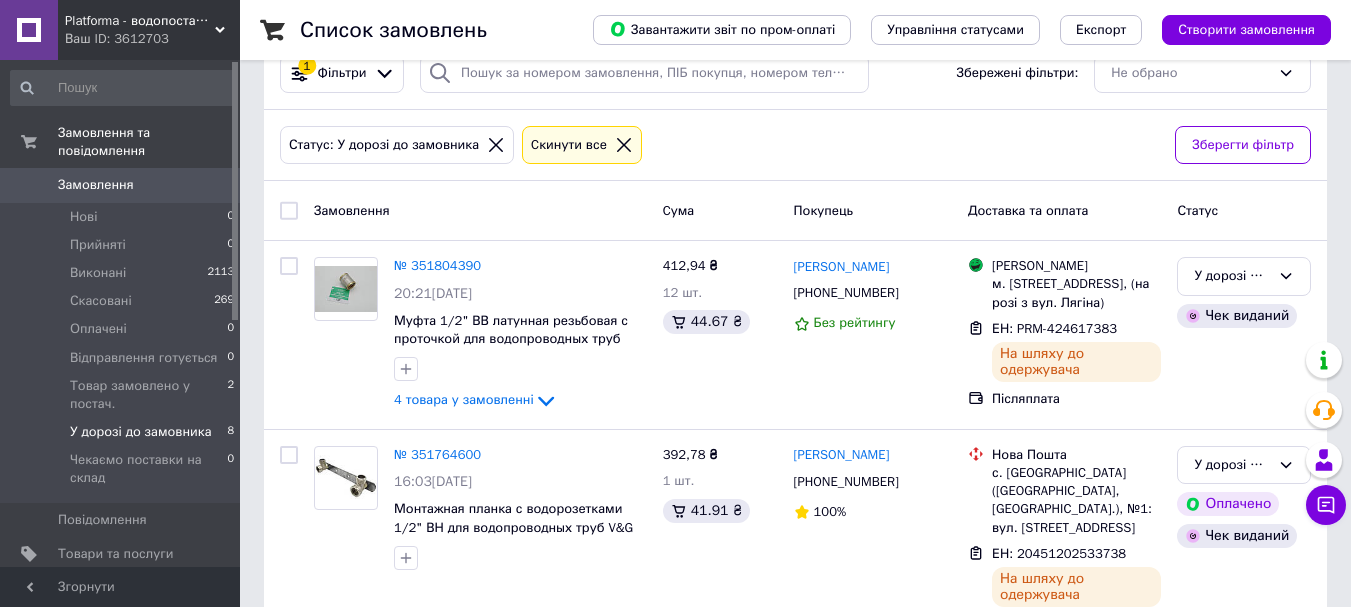scroll, scrollTop: 0, scrollLeft: 0, axis: both 